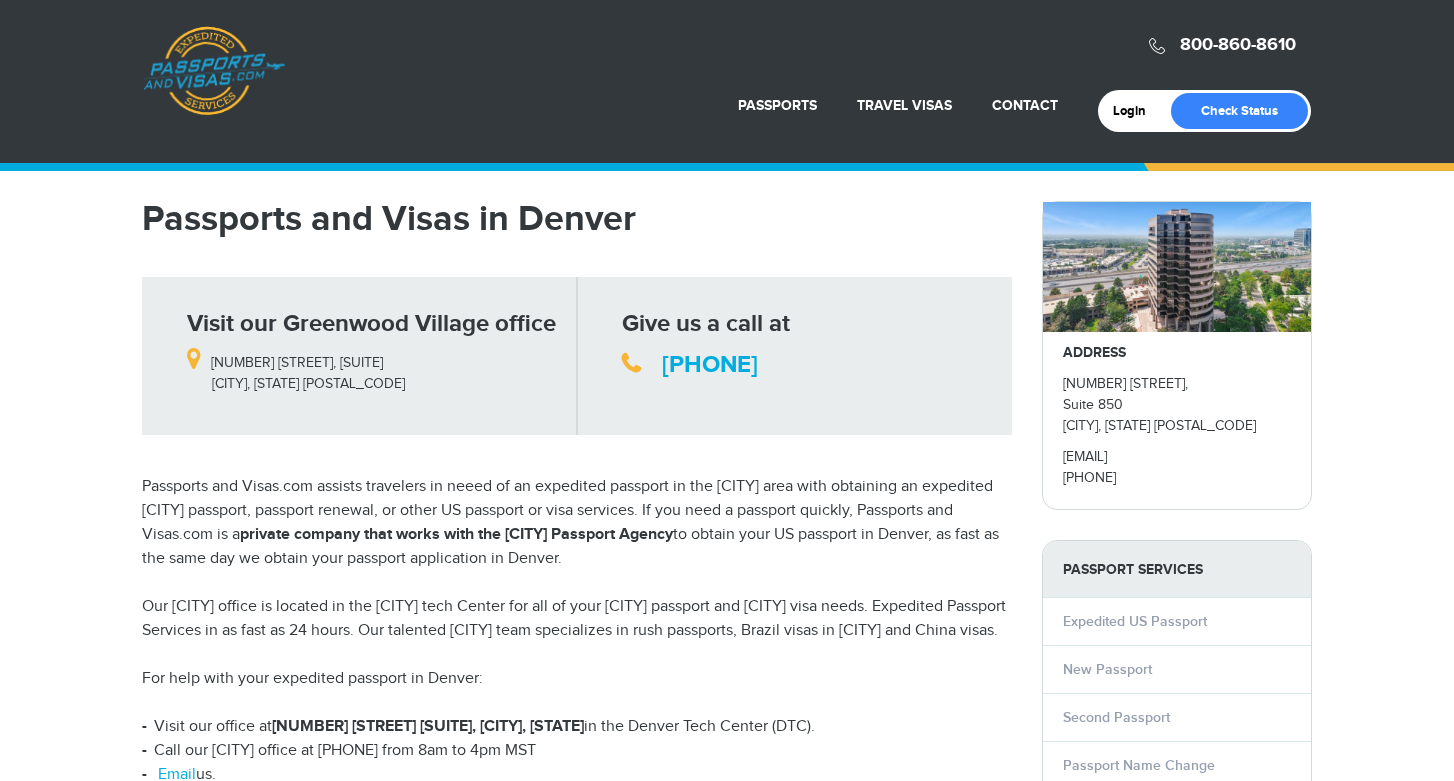 scroll, scrollTop: 0, scrollLeft: 0, axis: both 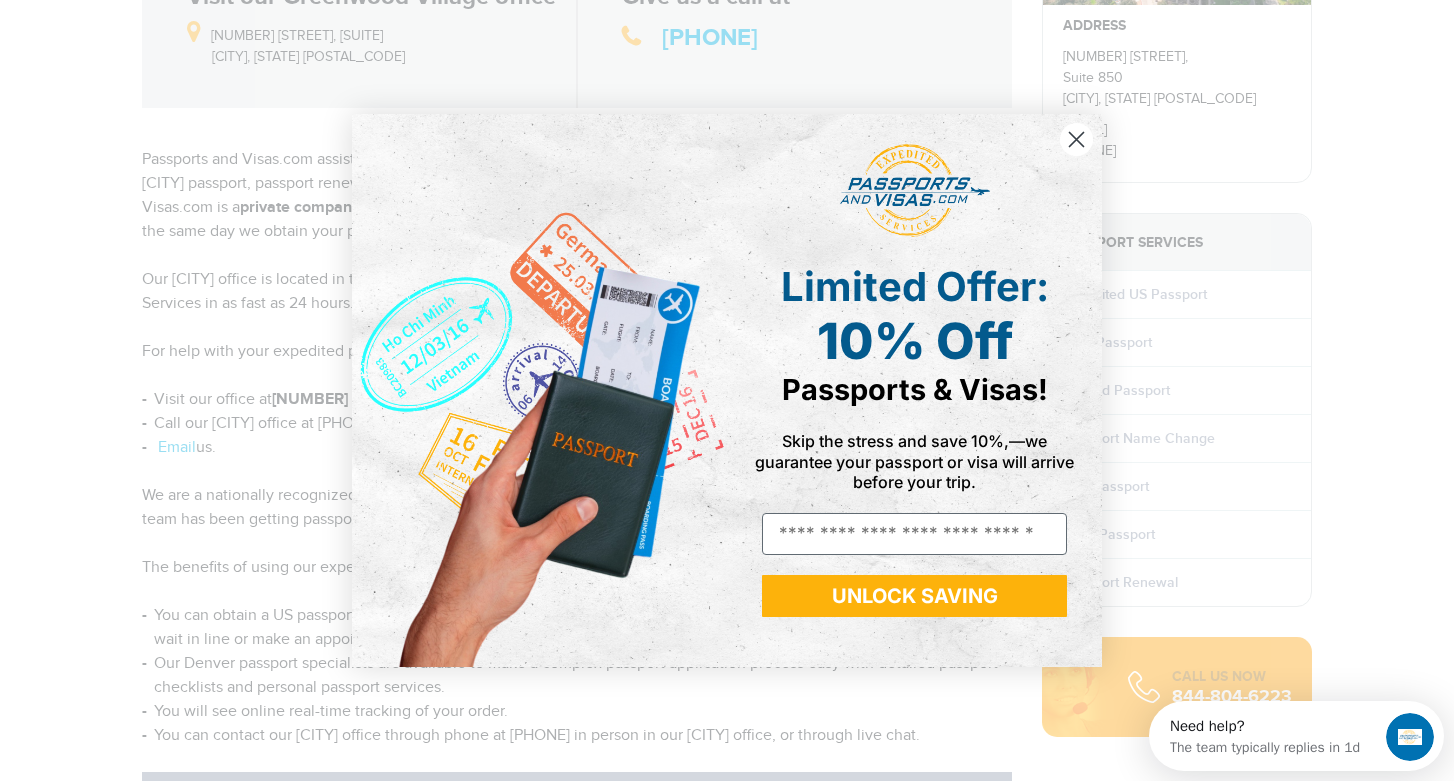 click 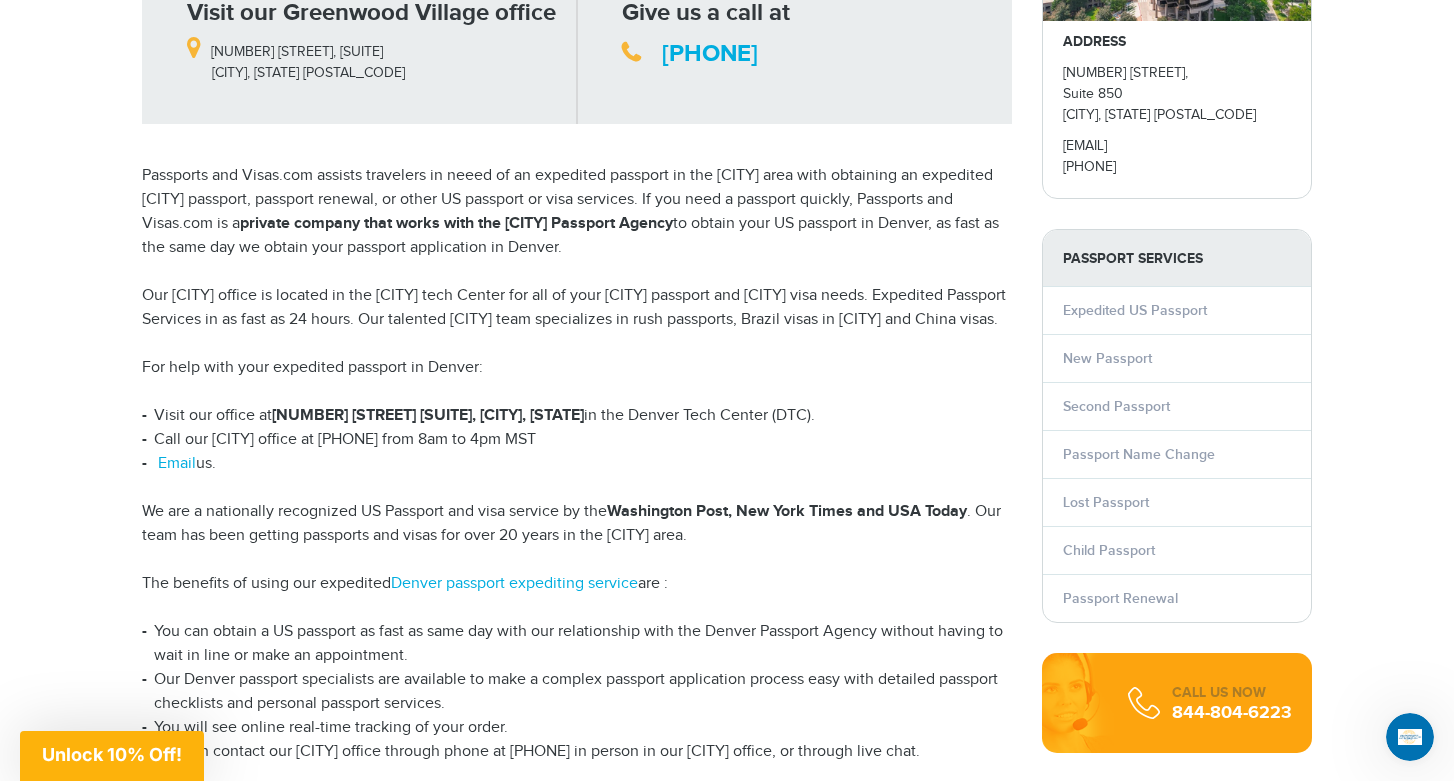 scroll, scrollTop: 0, scrollLeft: 0, axis: both 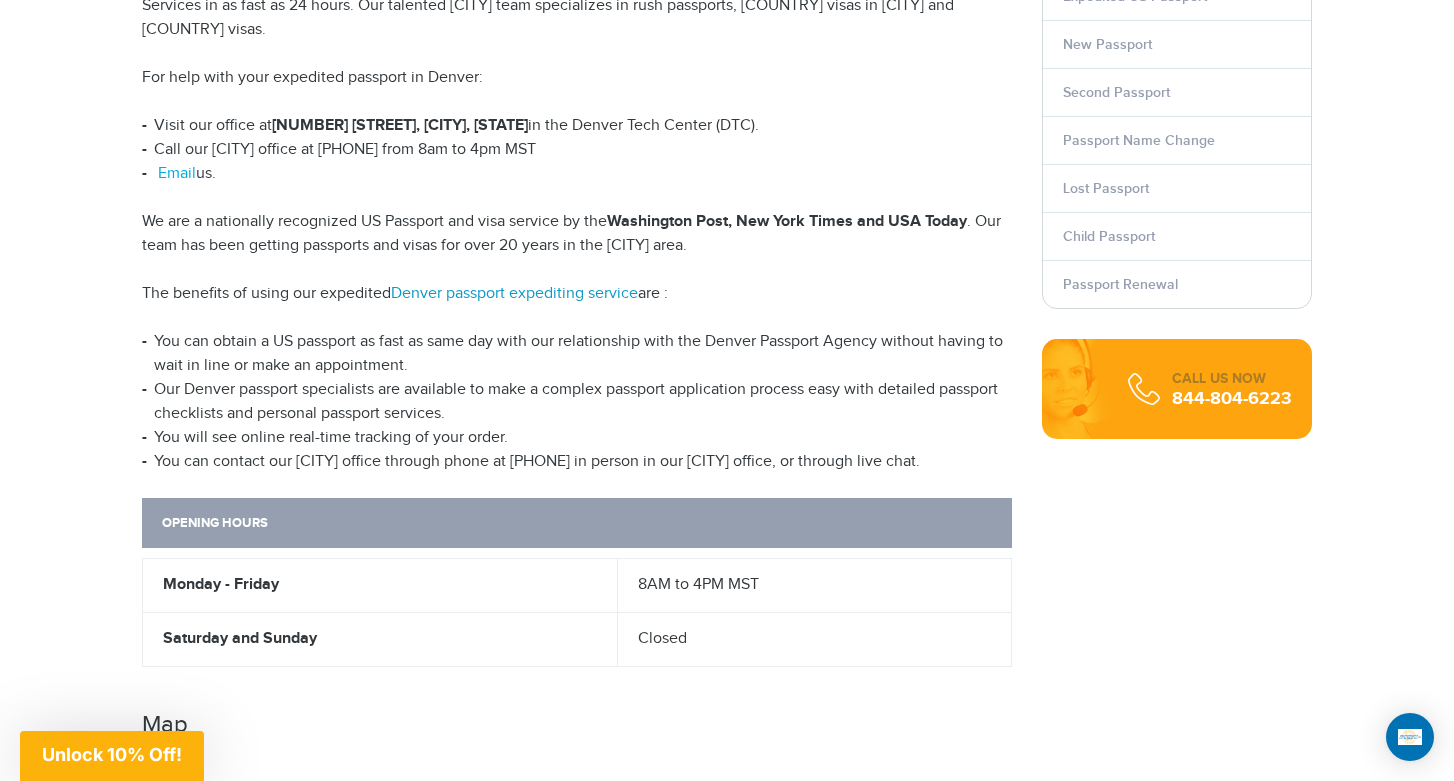 click on "Denver passport expediting service" at bounding box center [514, 293] 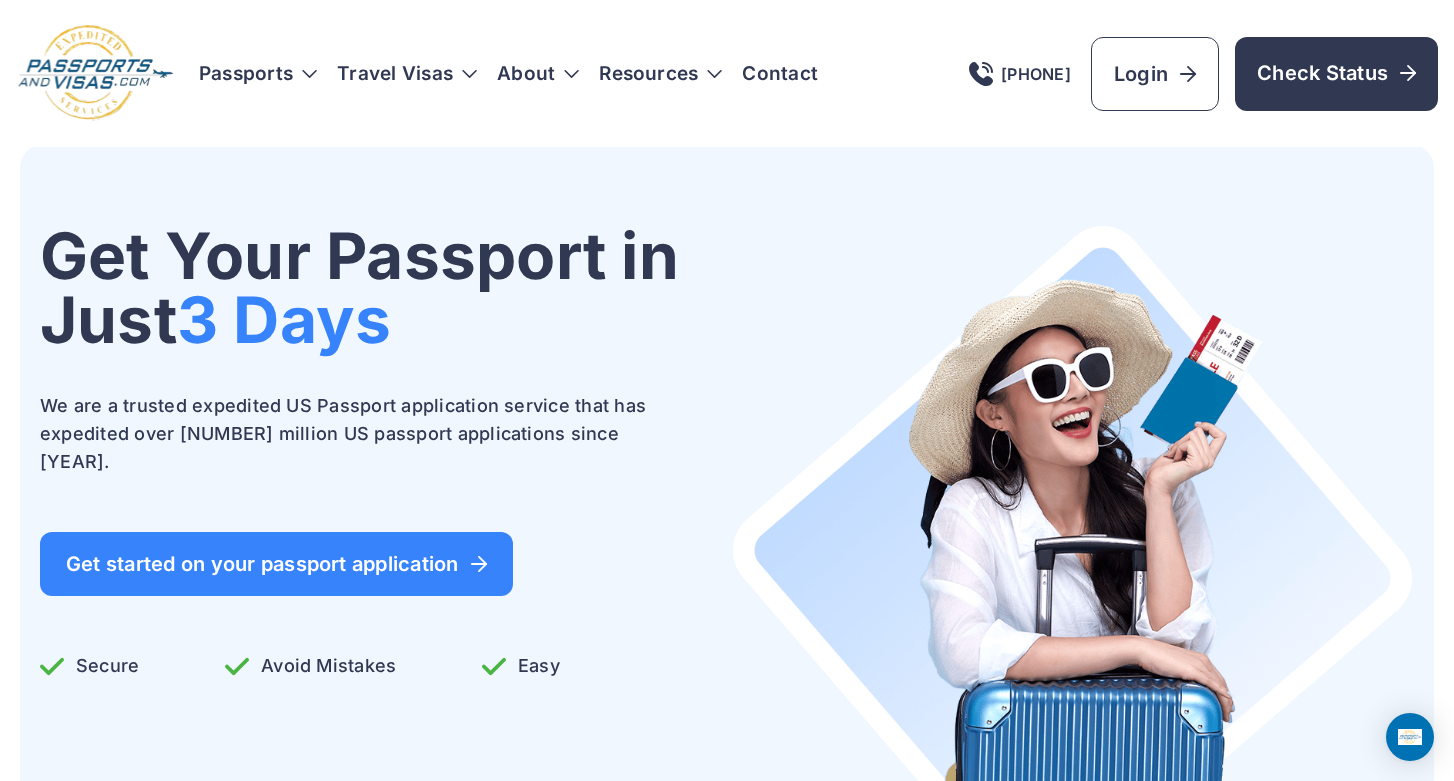scroll, scrollTop: 0, scrollLeft: 0, axis: both 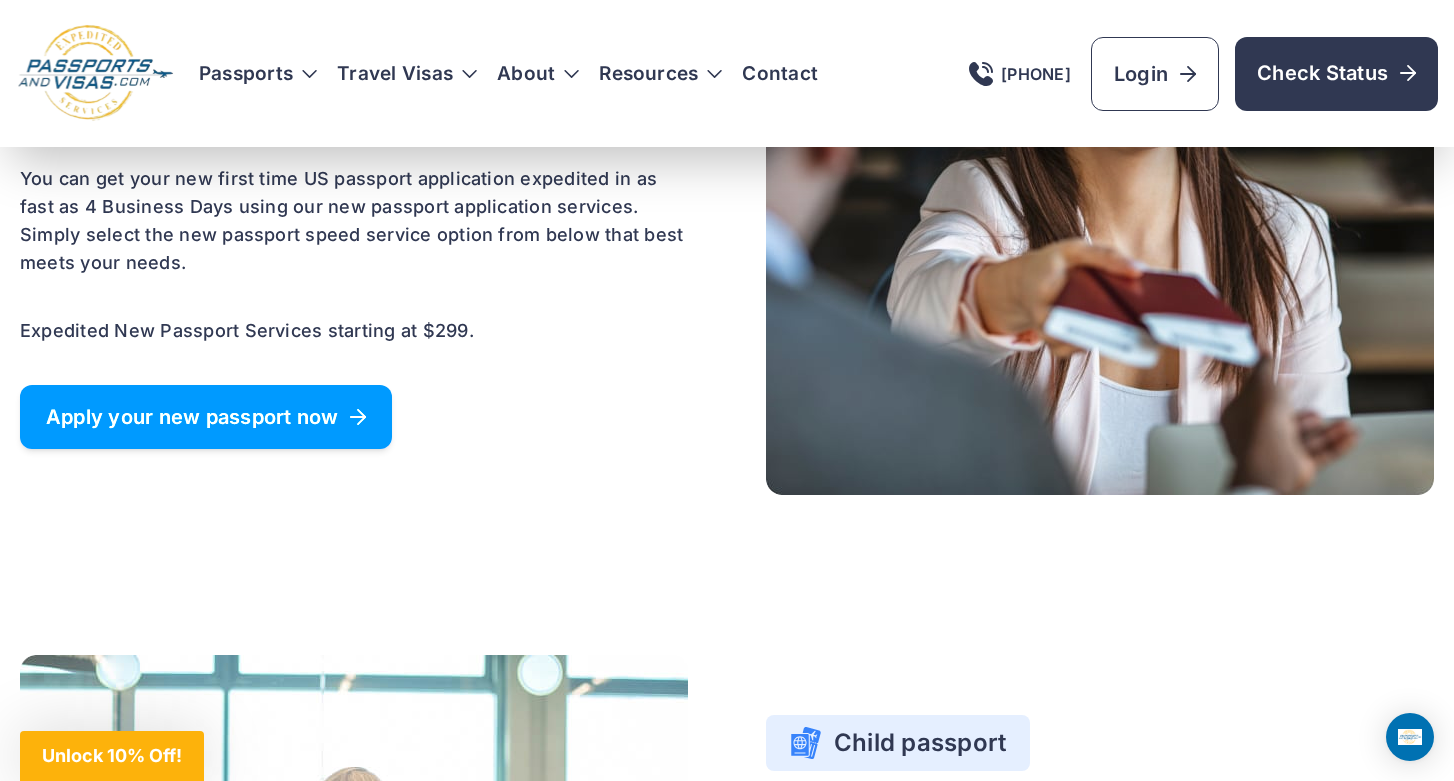 click 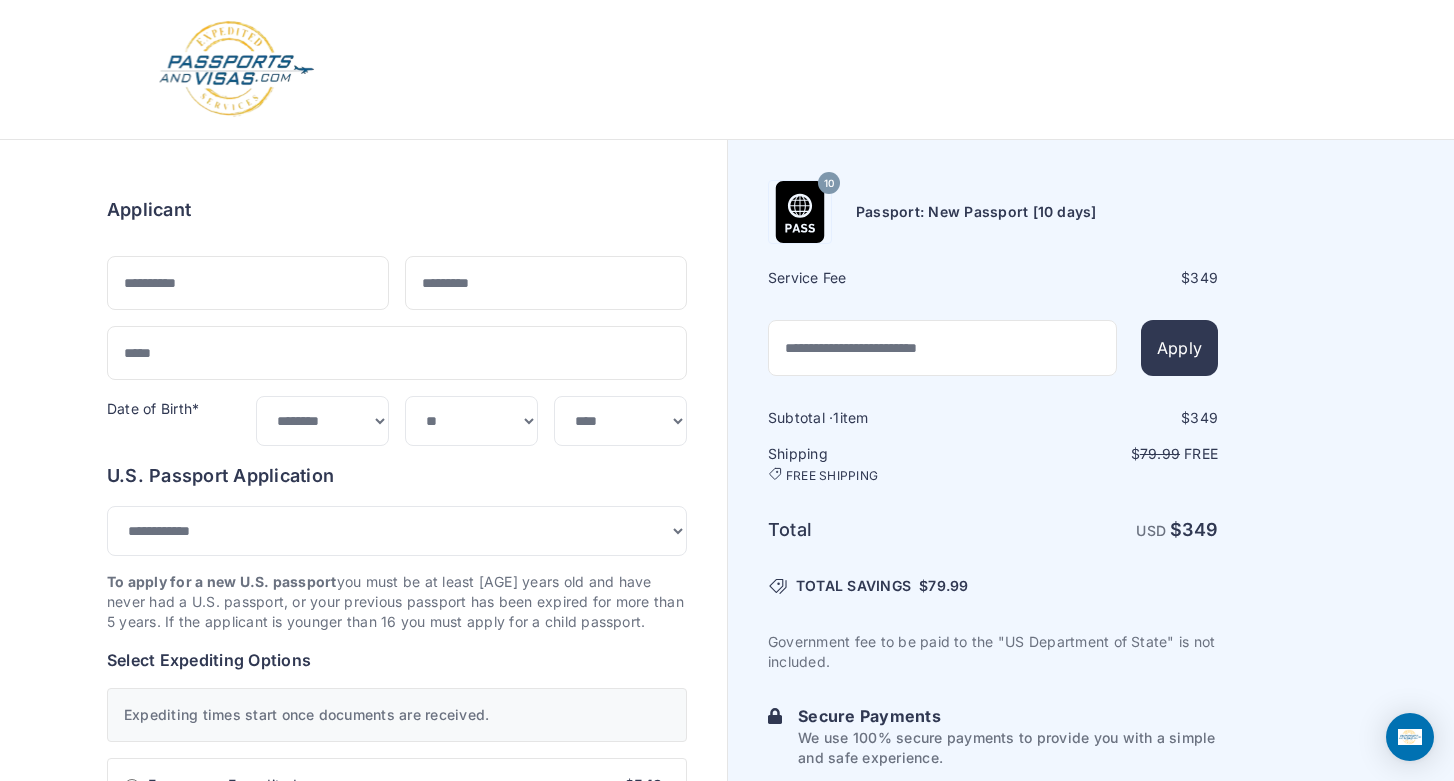 select on "***" 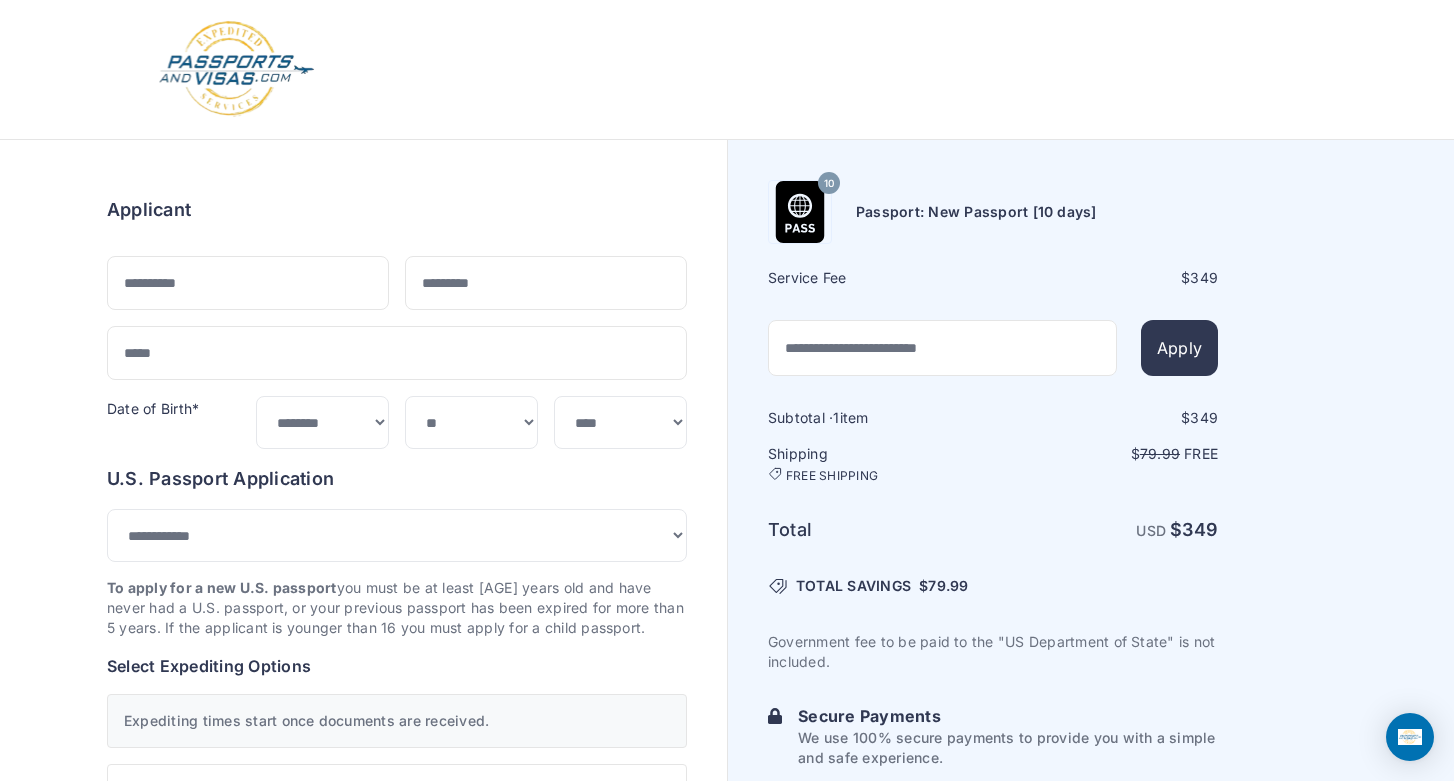 scroll, scrollTop: 0, scrollLeft: 0, axis: both 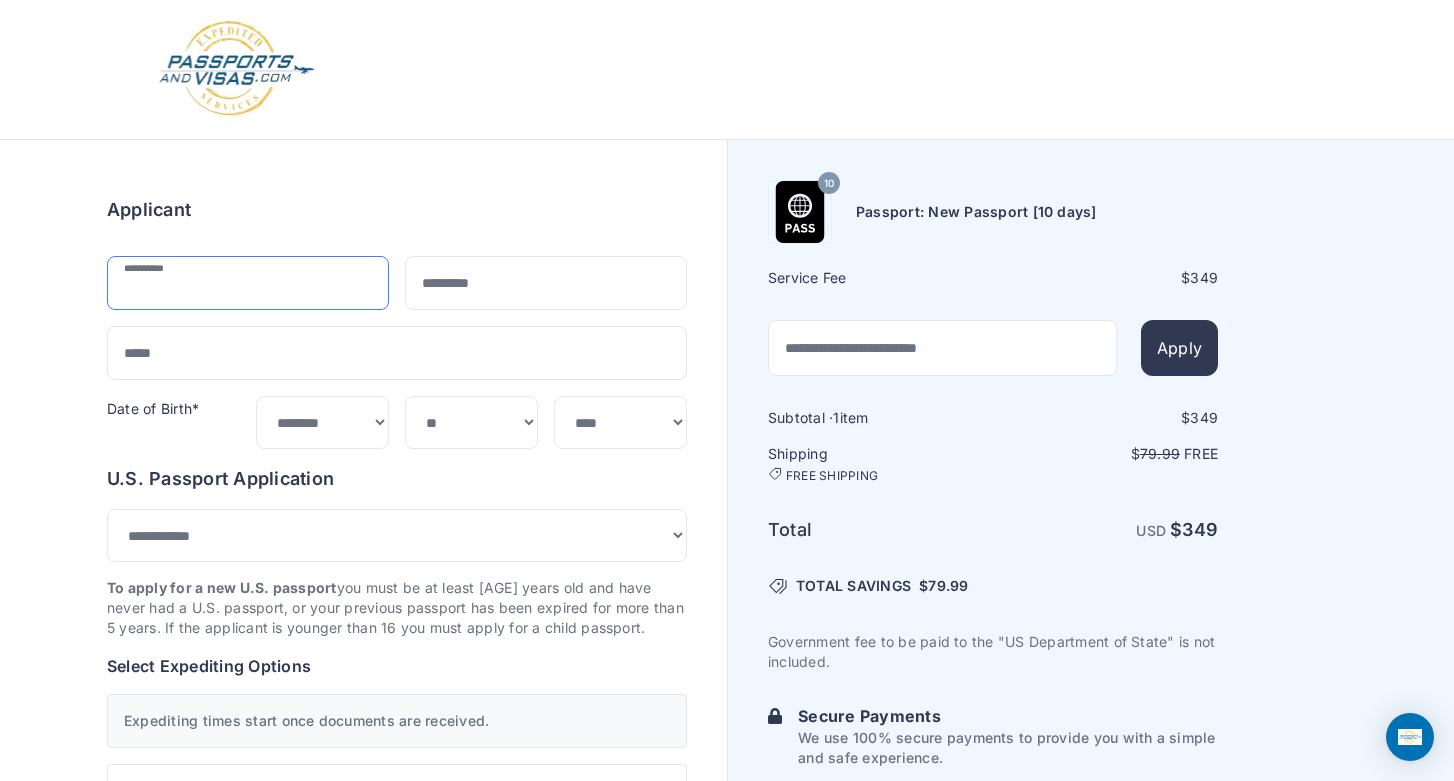 click at bounding box center [248, 283] 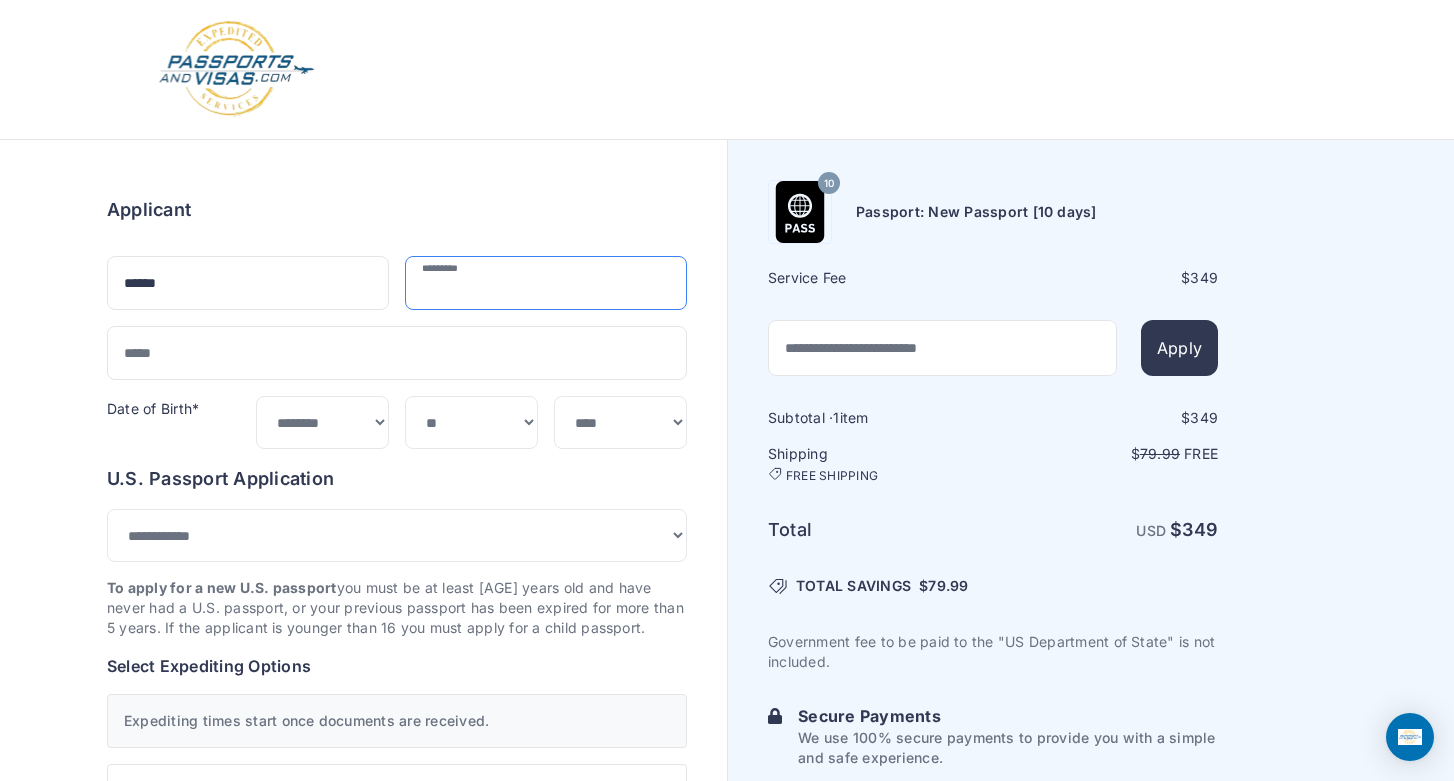 type on "*******" 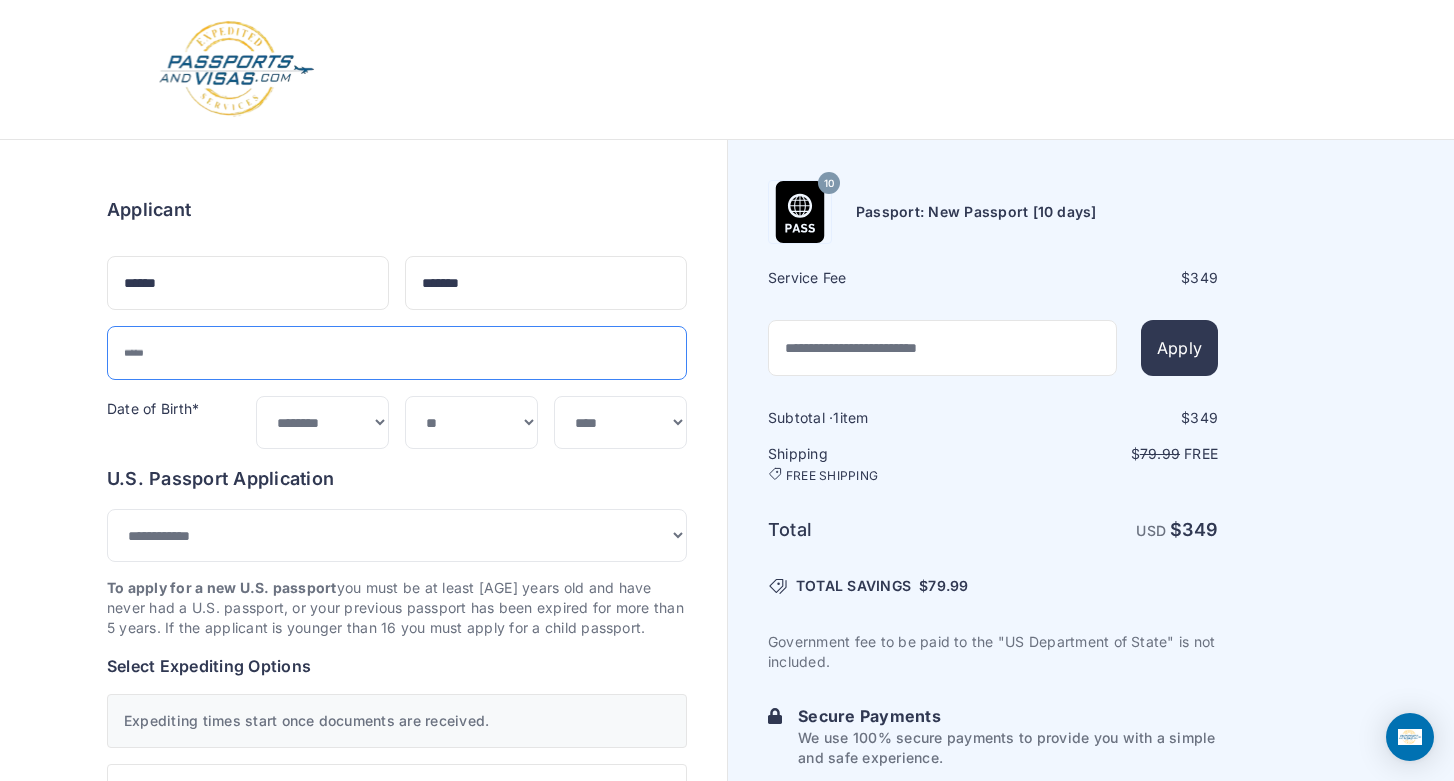 type on "**********" 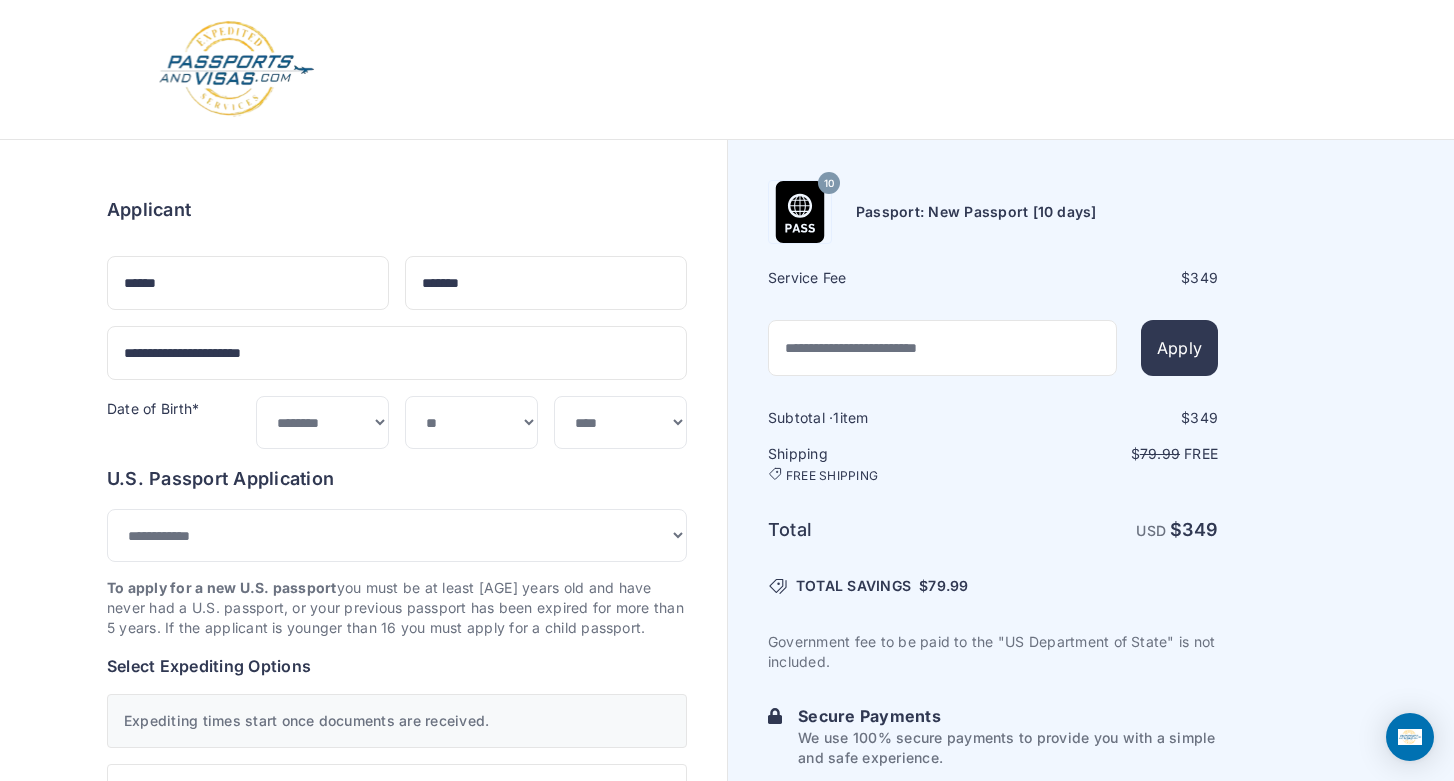 type on "**********" 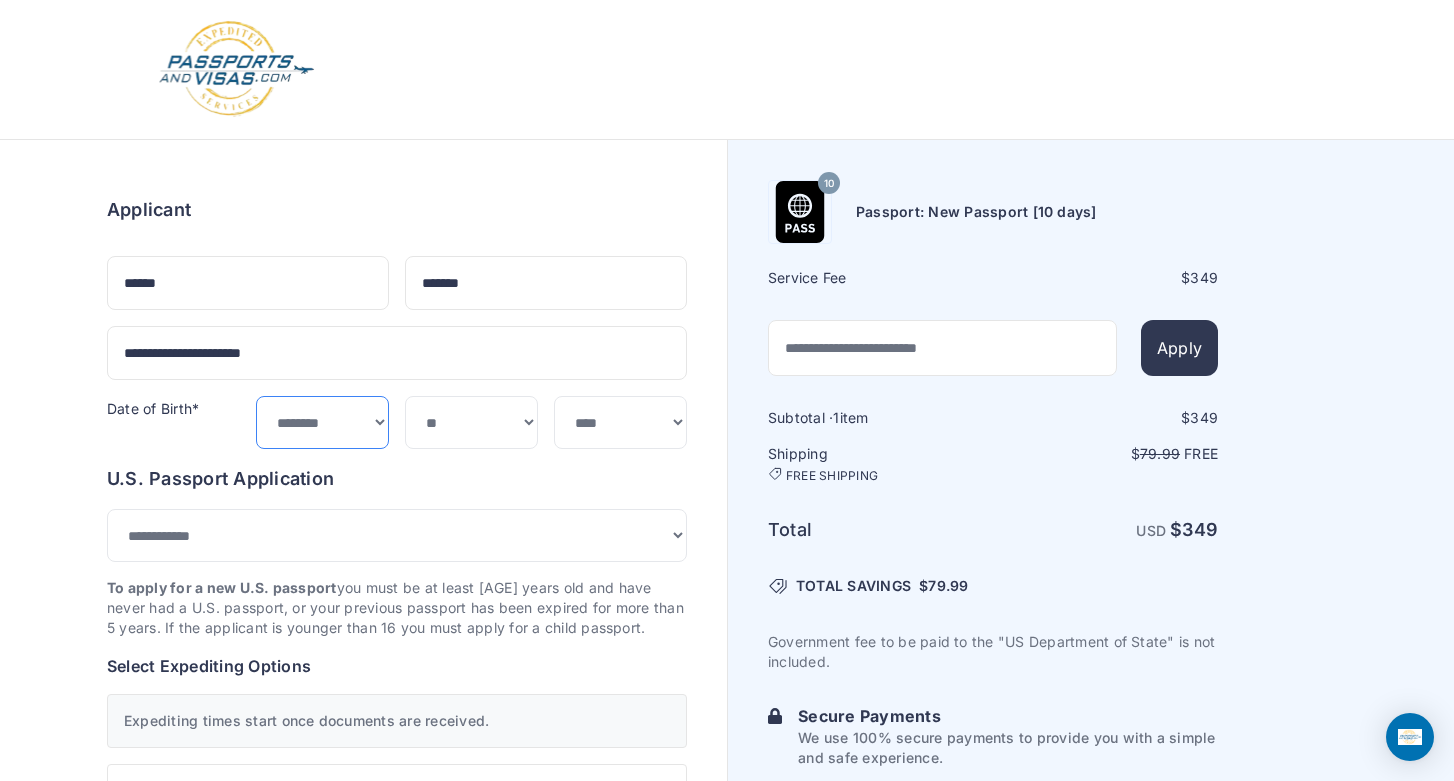 click on "*****
*******
********
*****
*****
***
****
****
******
*********
*******
********
********" at bounding box center [322, 422] 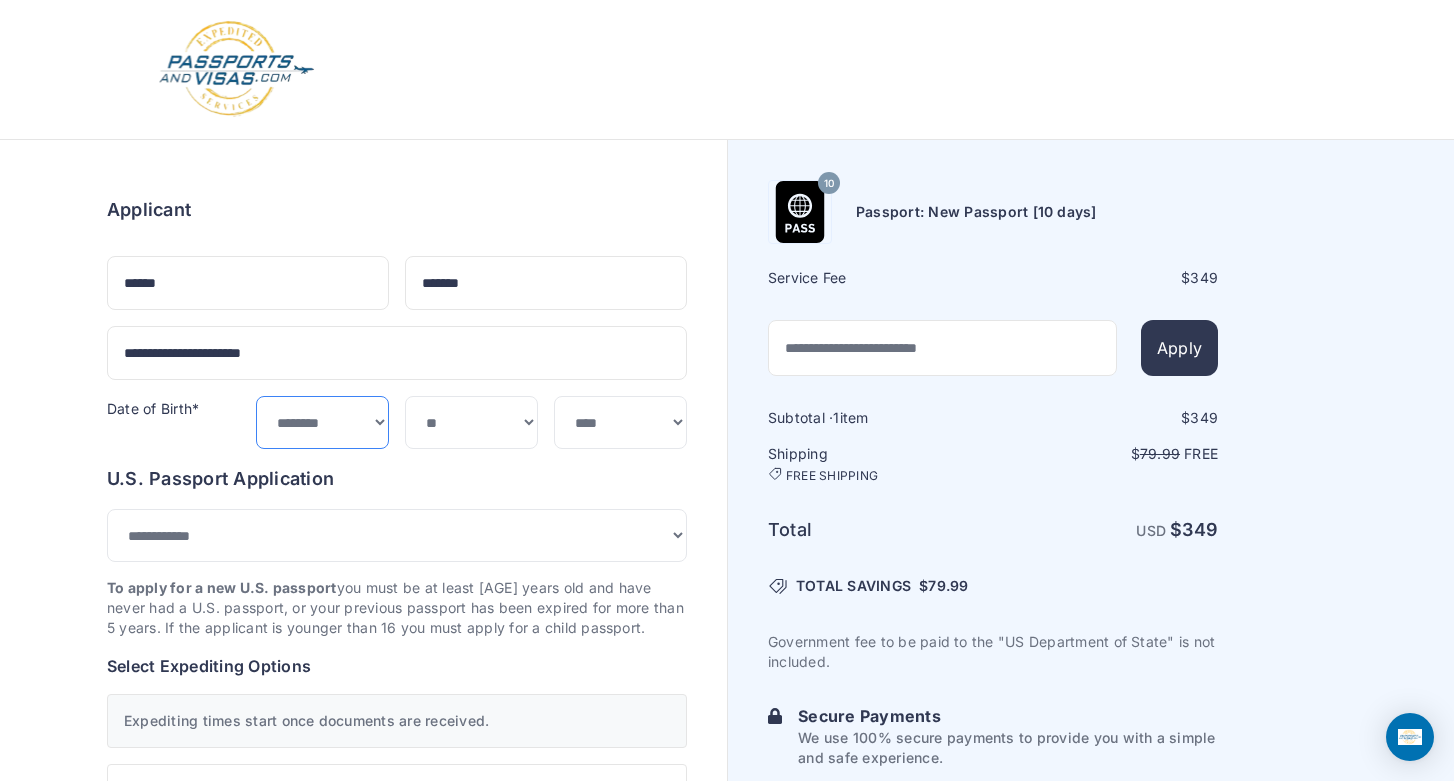 select on "*" 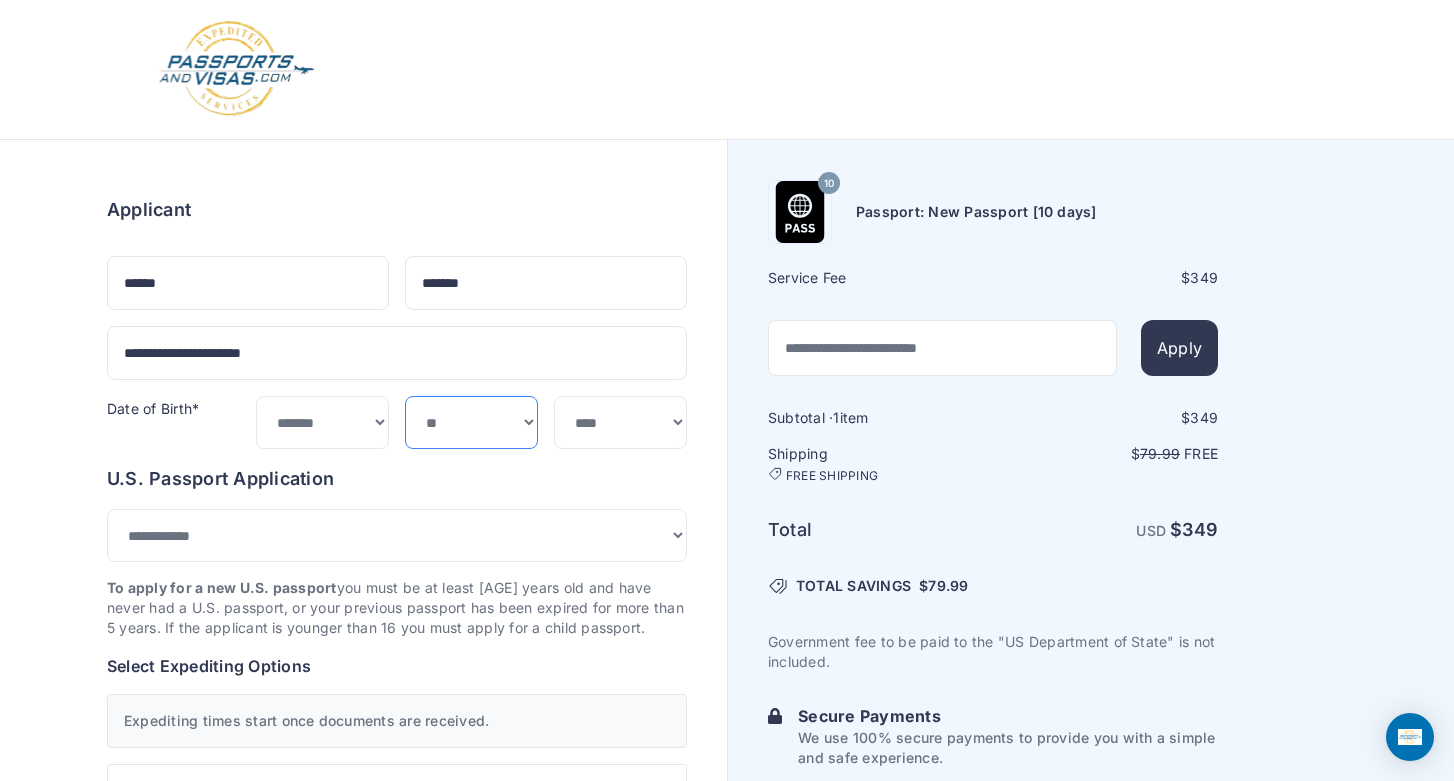 click on "***
*
*
*
*
*
*
*
*
*
**
**
**
**
** ** ** ** ** **" at bounding box center (471, 422) 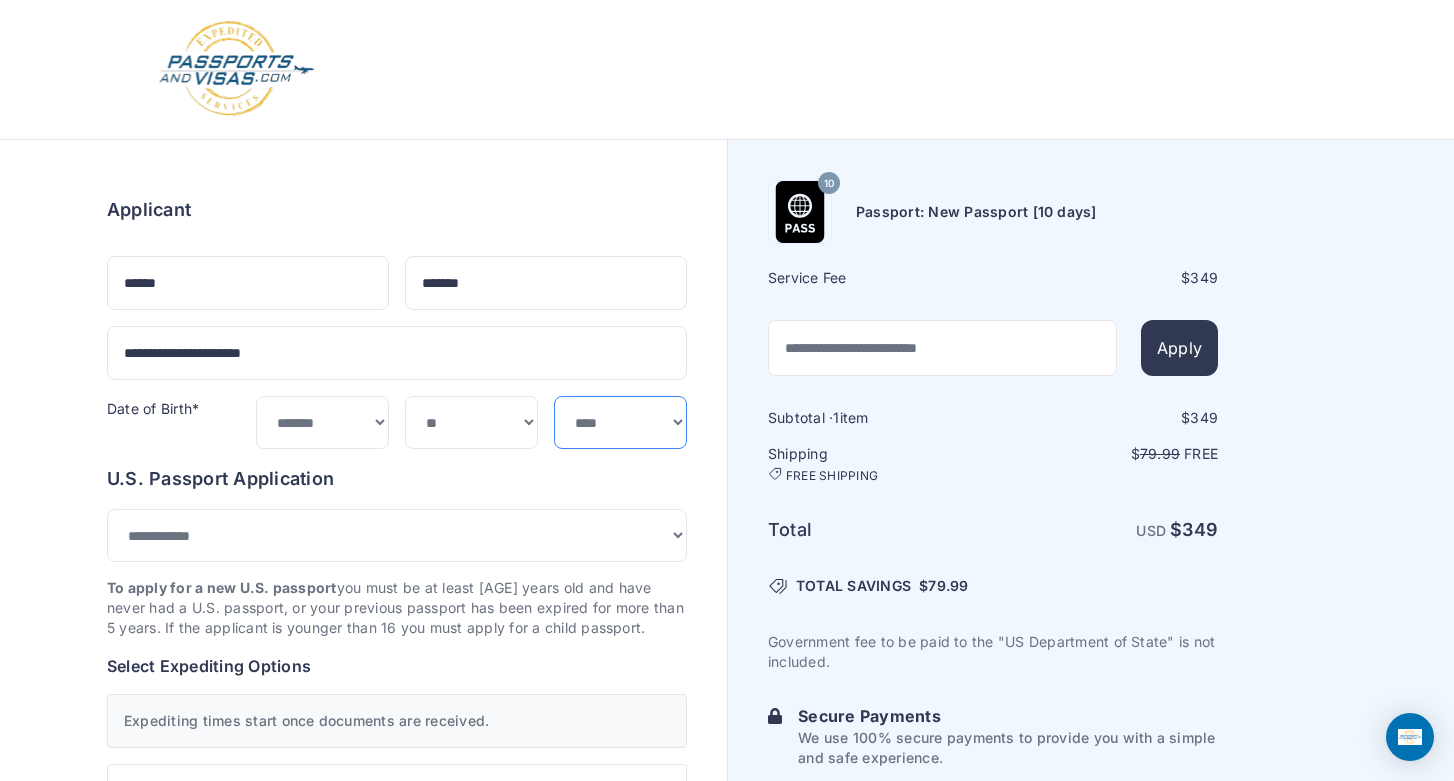 click on "****
****
****
****
****
****
****
****
****
****
****
****
****
**** **** **** **** **** **** **** **** **** **** ****" at bounding box center (620, 422) 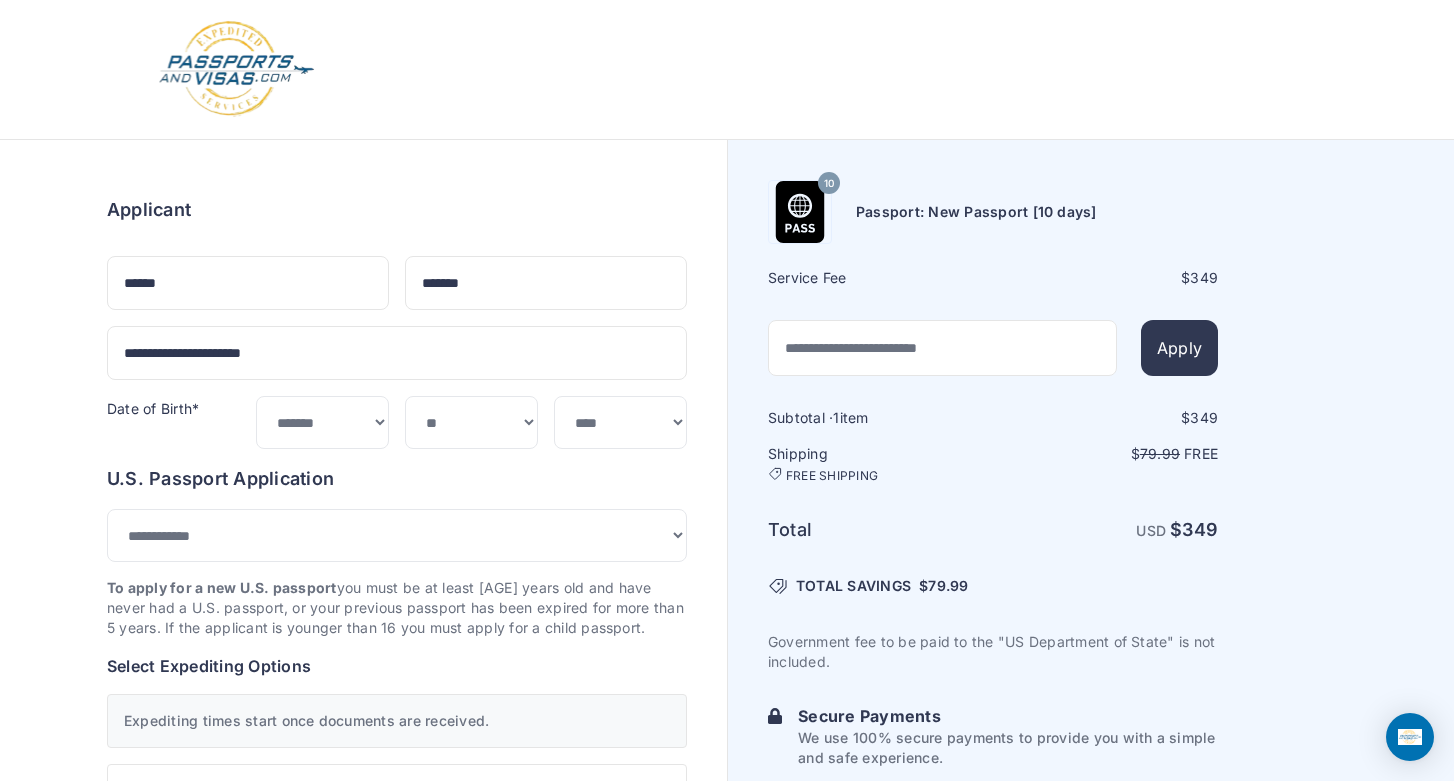 click on "Order summary
$ 349
10
349 1 349 79.99 Free $" at bounding box center [397, 1028] 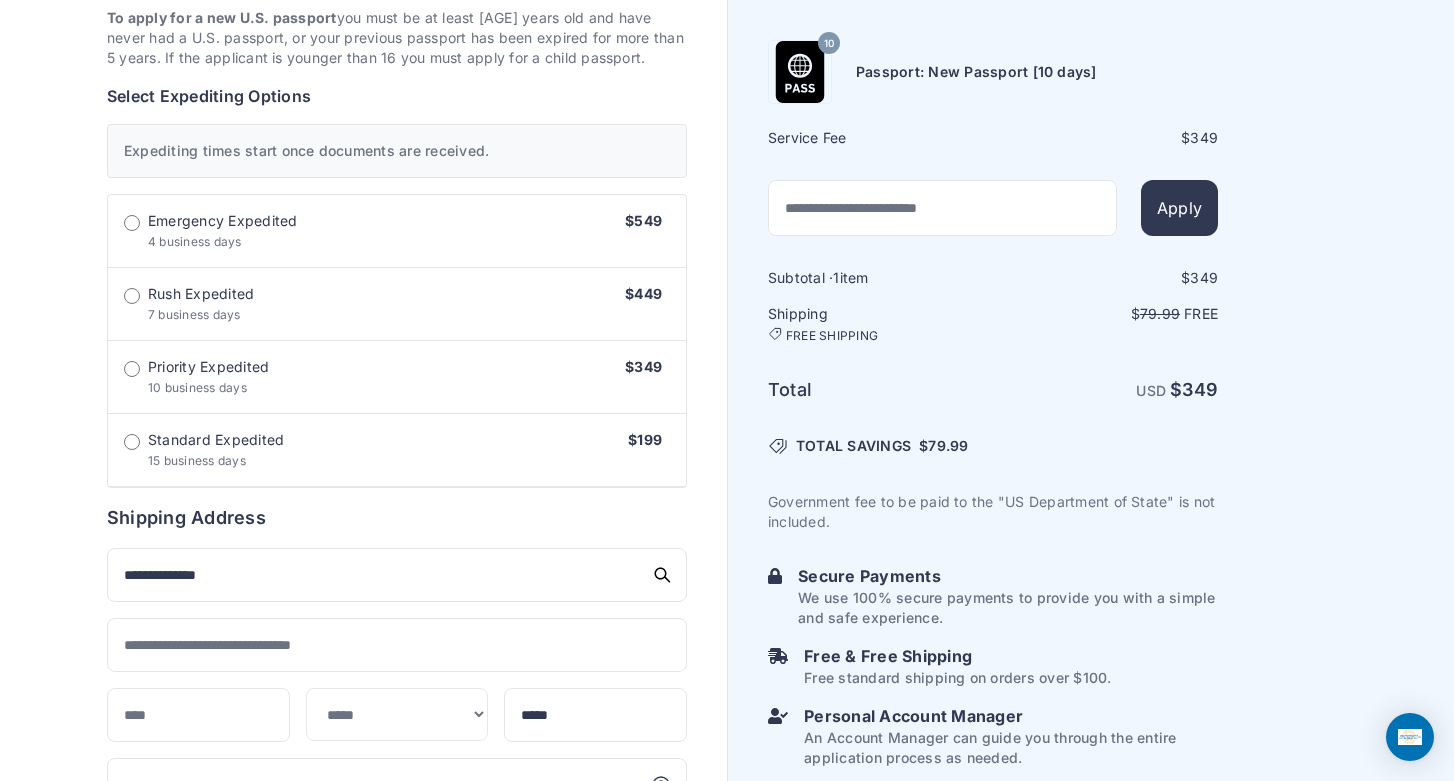 scroll, scrollTop: 571, scrollLeft: 0, axis: vertical 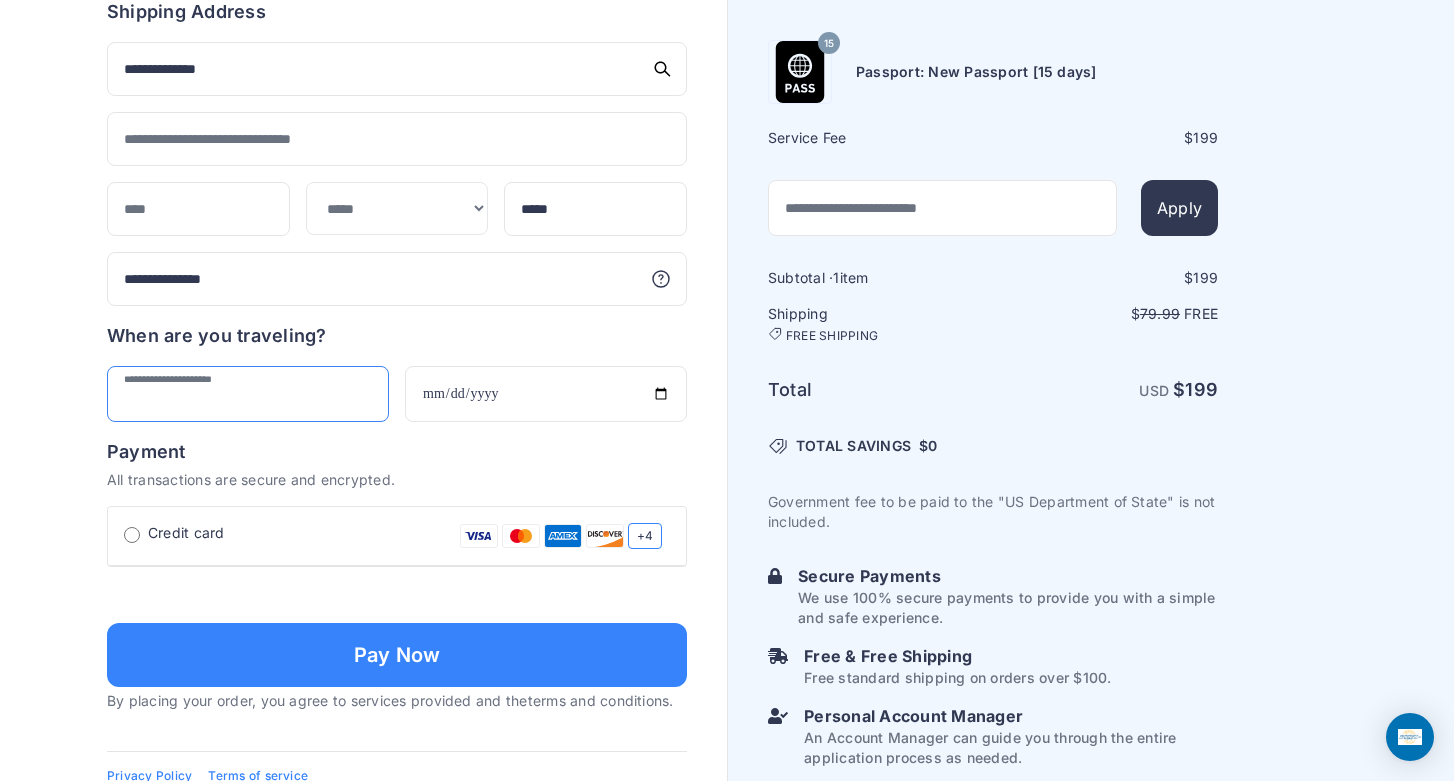 click at bounding box center (248, 394) 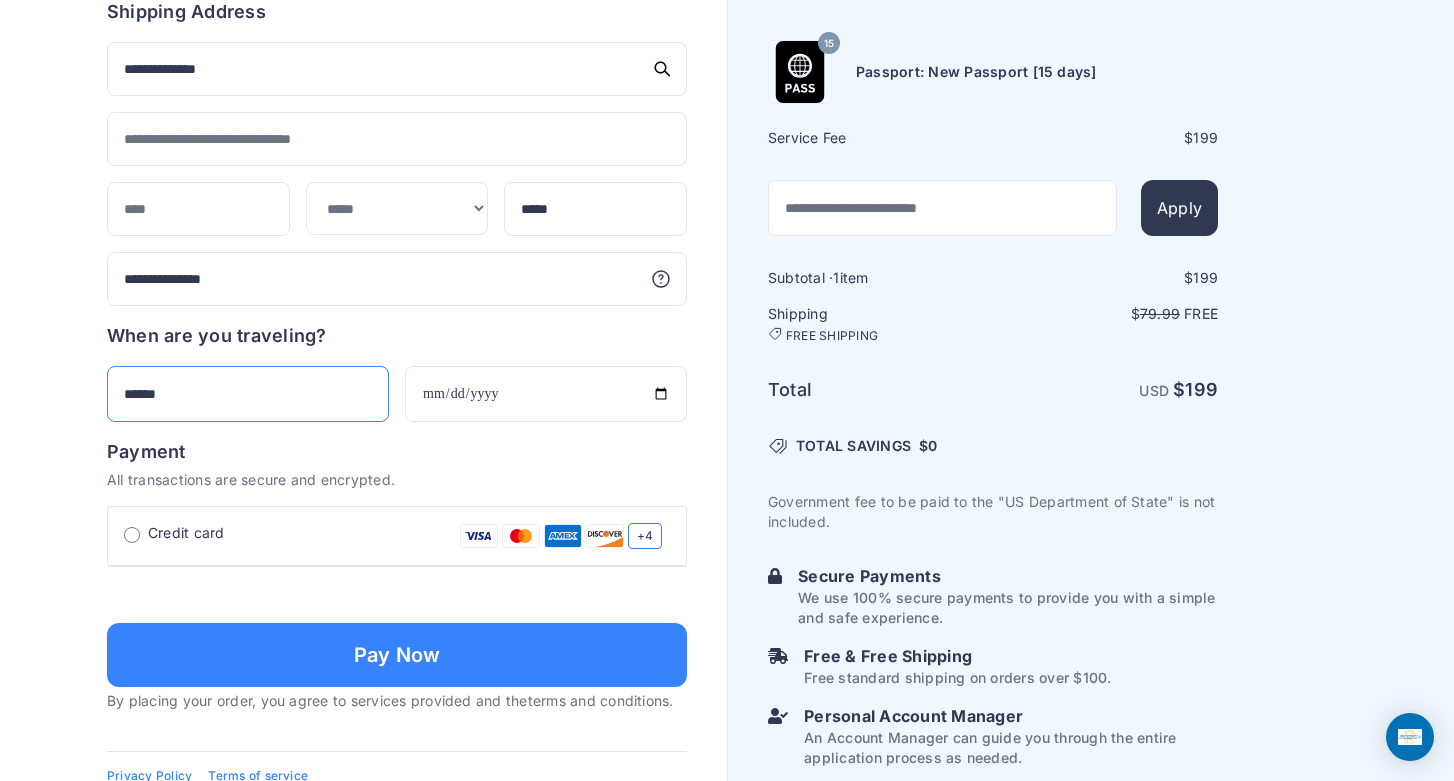 type on "******" 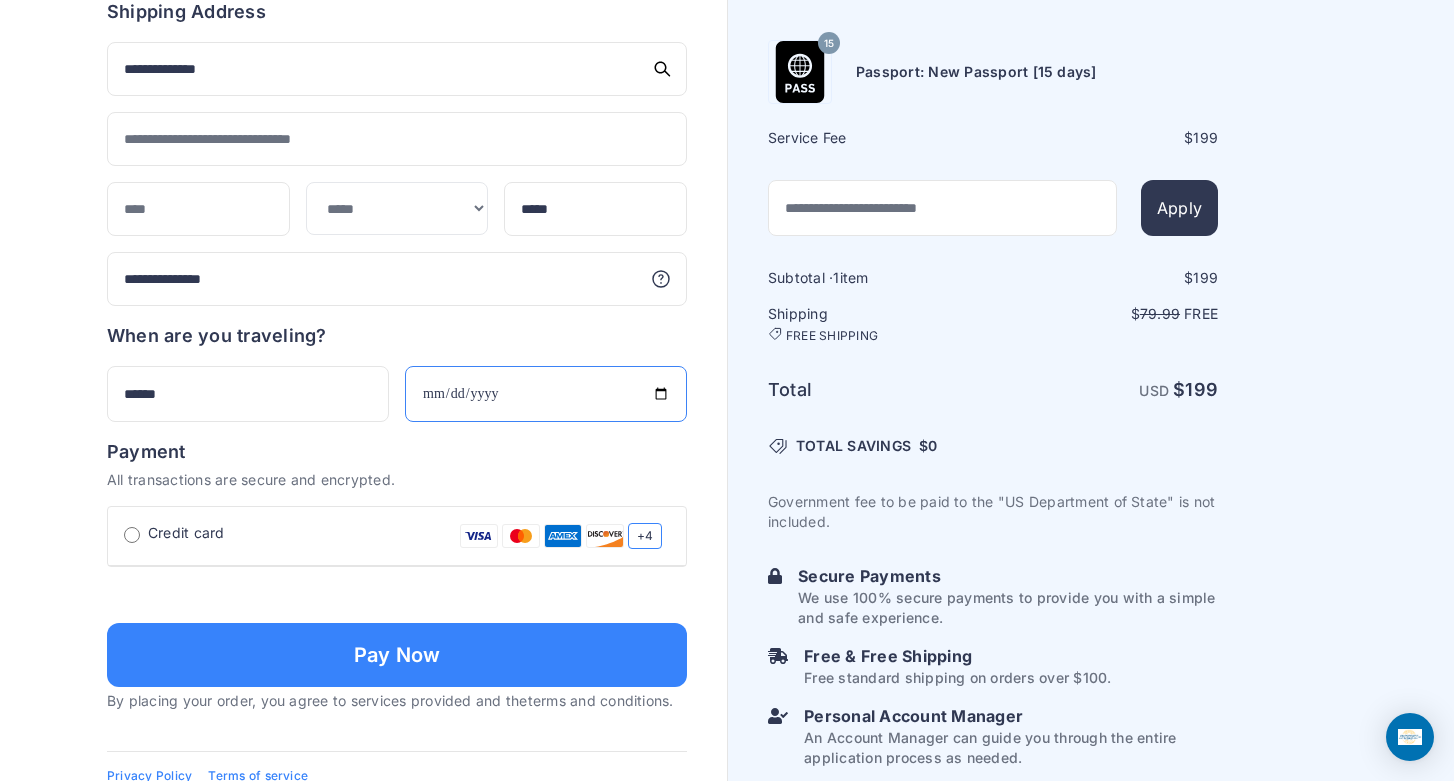 click at bounding box center [546, 394] 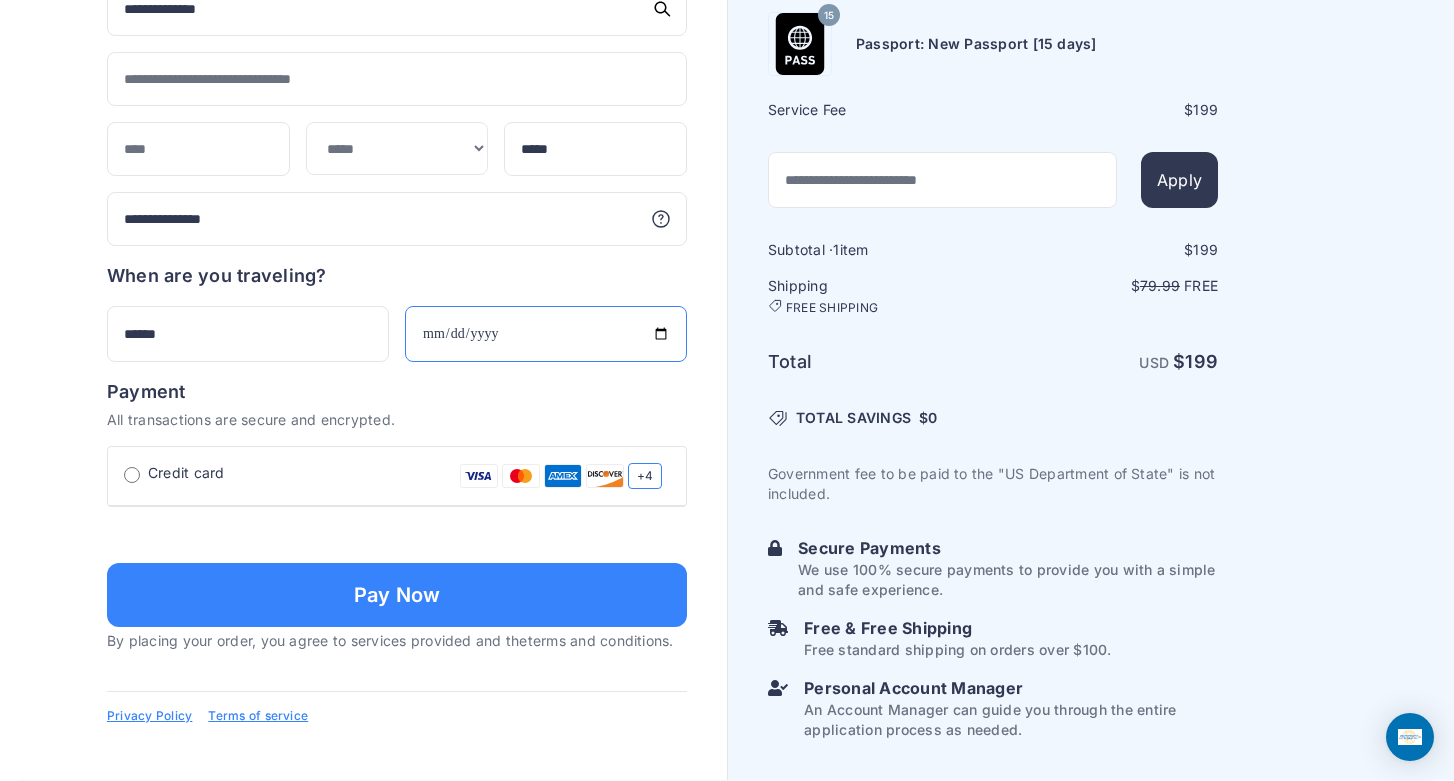 scroll, scrollTop: 1429, scrollLeft: 0, axis: vertical 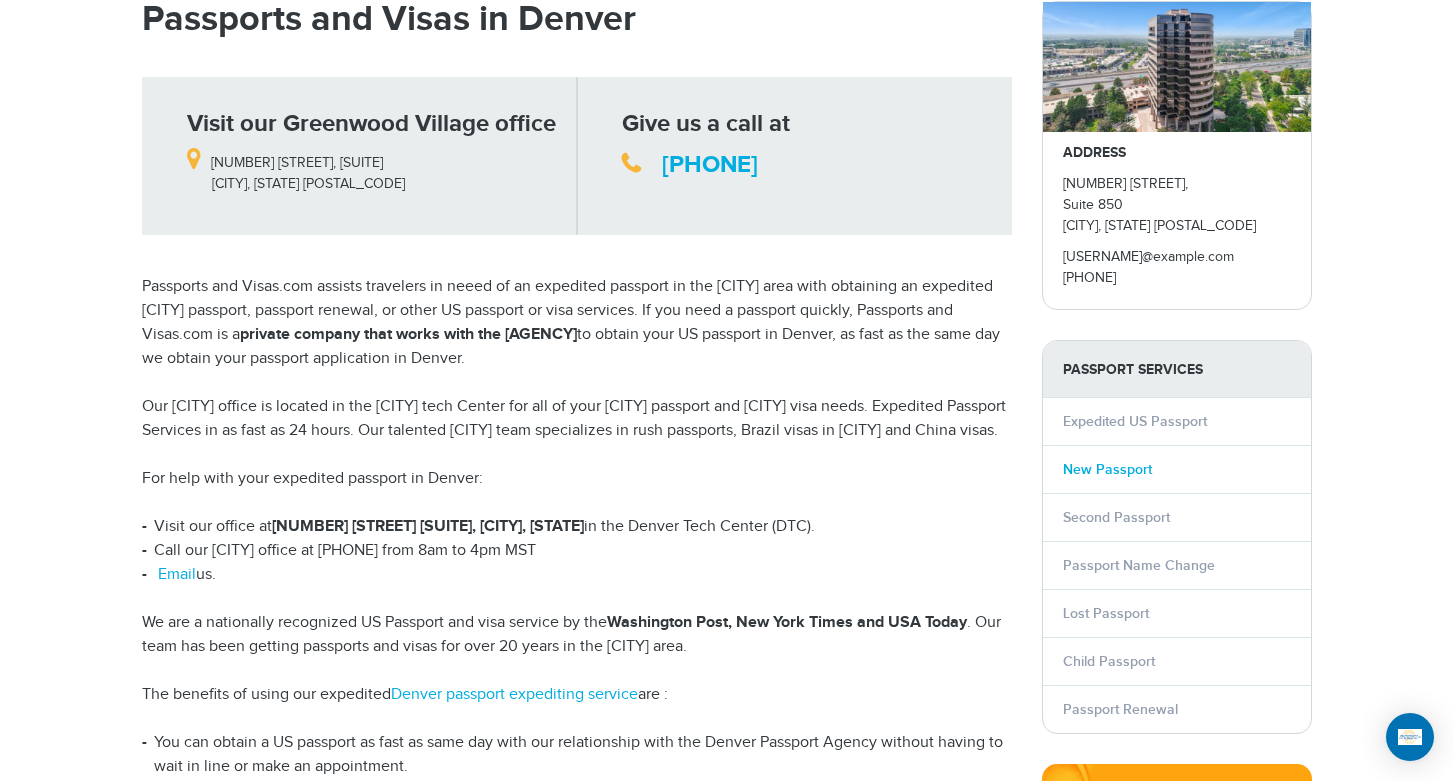 click on "New Passport" at bounding box center [1107, 469] 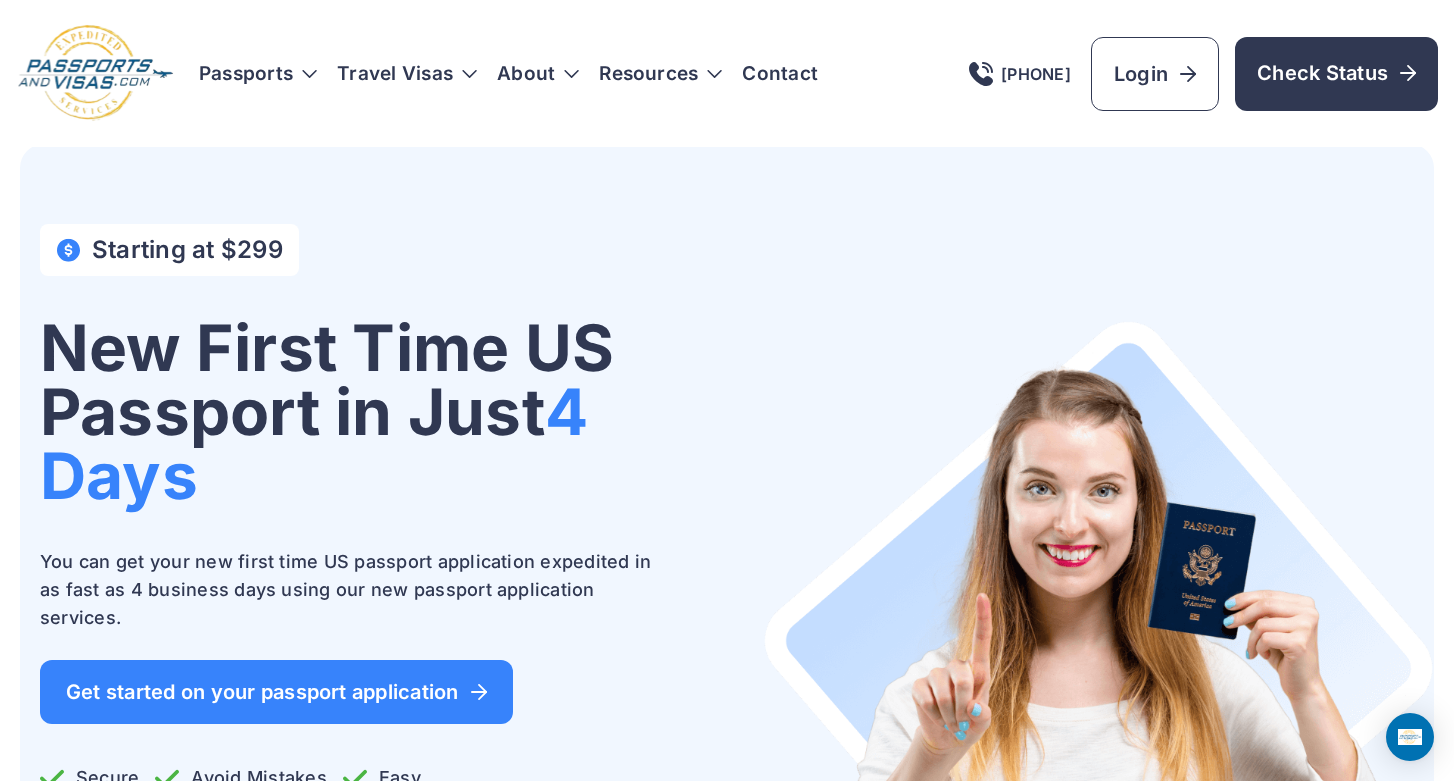 scroll, scrollTop: 0, scrollLeft: 0, axis: both 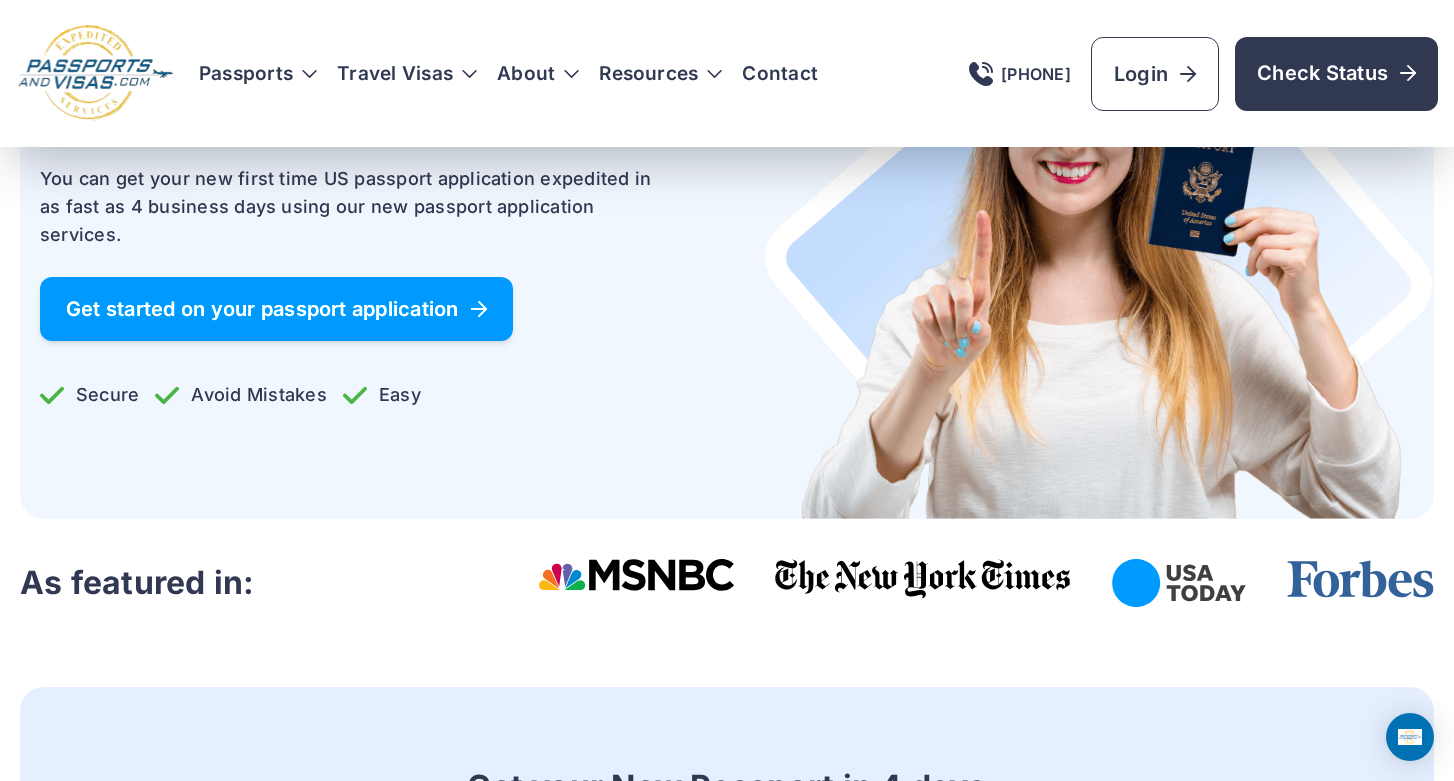click on "Get started on your passport application" at bounding box center [276, 309] 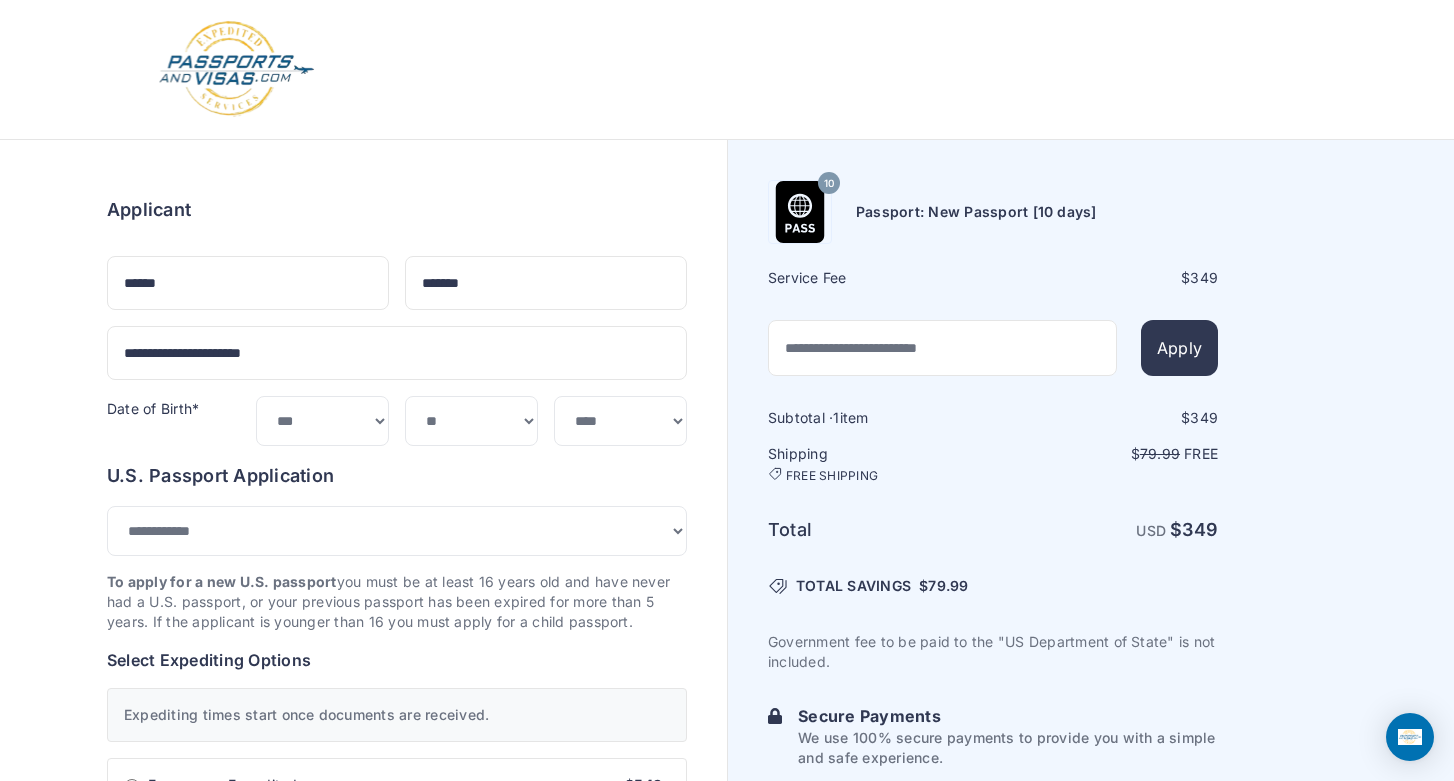 select on "**" 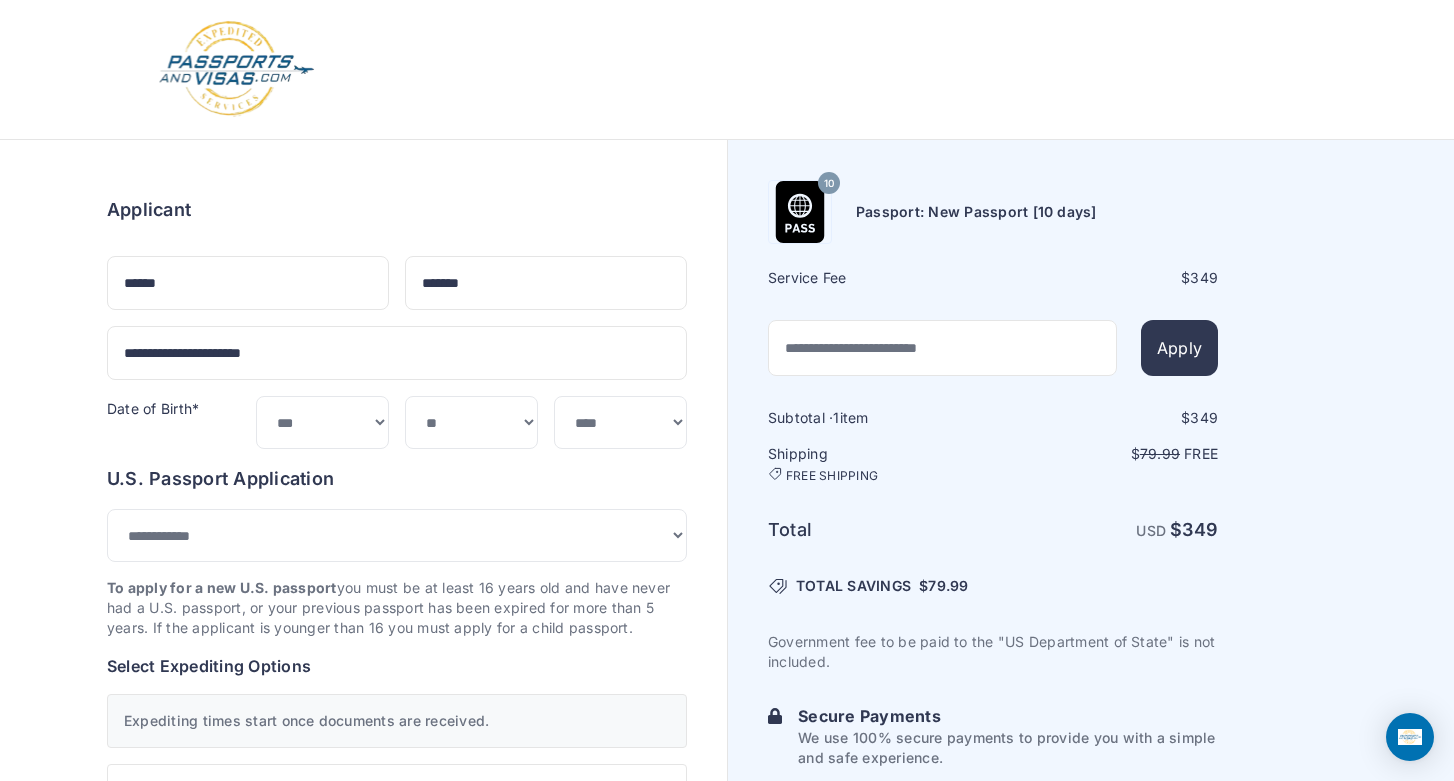 scroll, scrollTop: 0, scrollLeft: 0, axis: both 